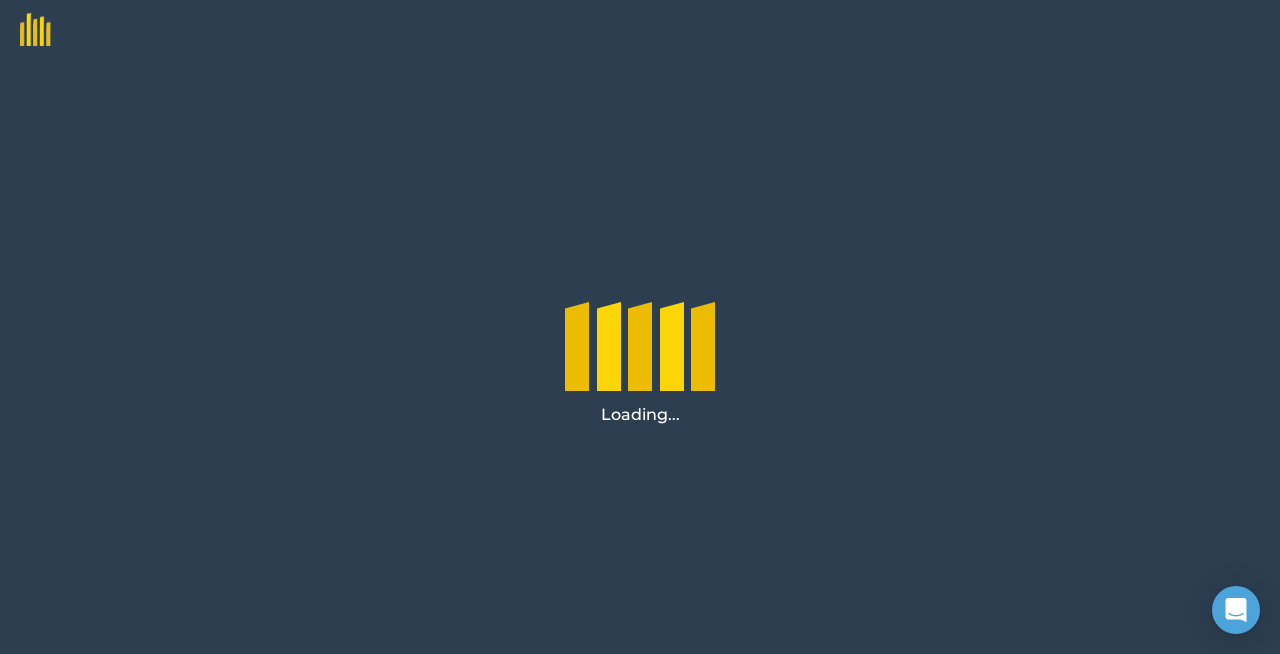scroll, scrollTop: 0, scrollLeft: 0, axis: both 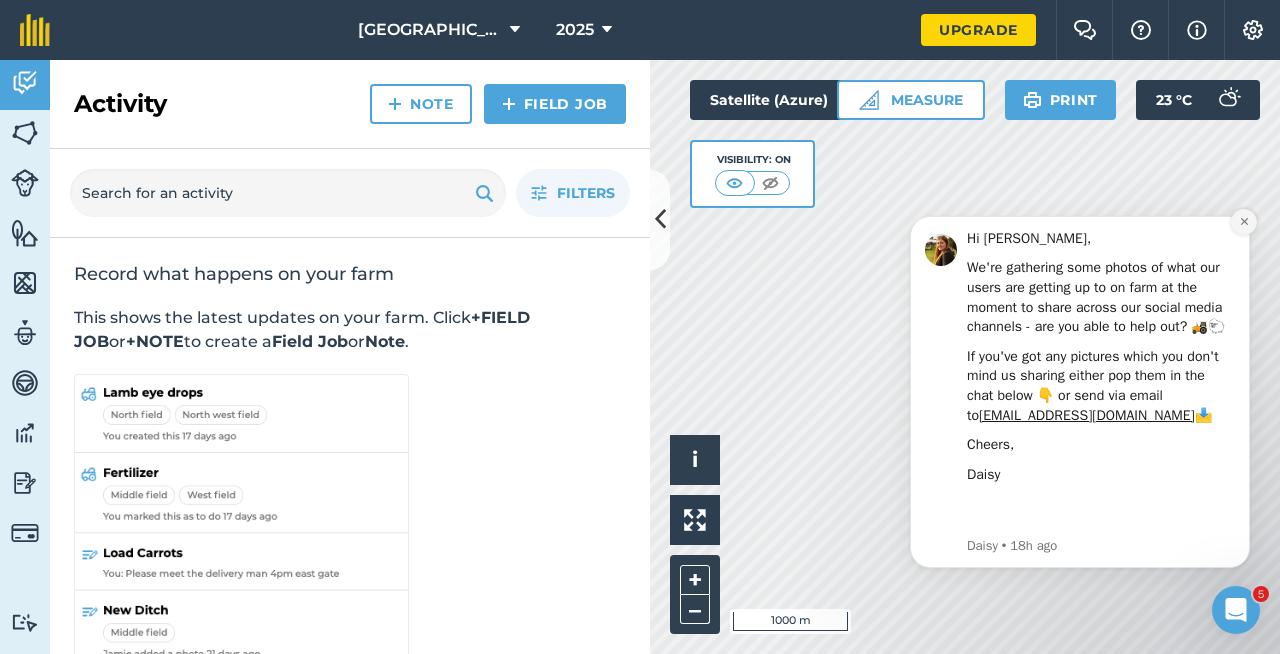 click 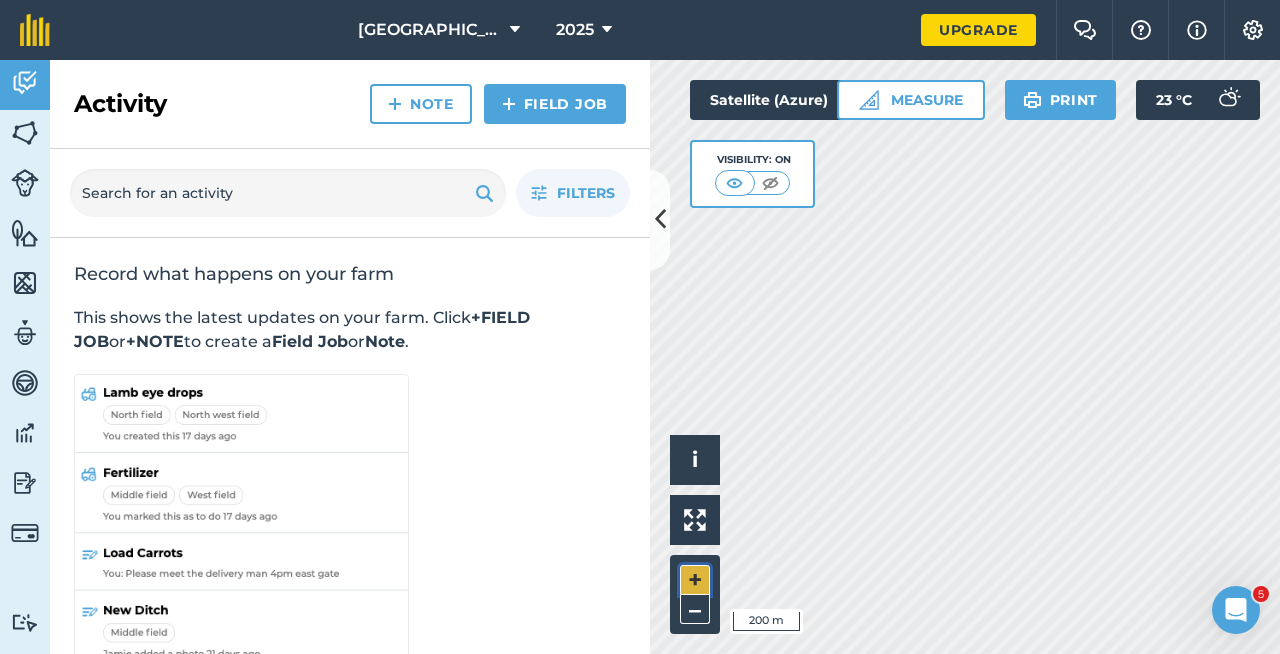 click on "+" at bounding box center [695, 580] 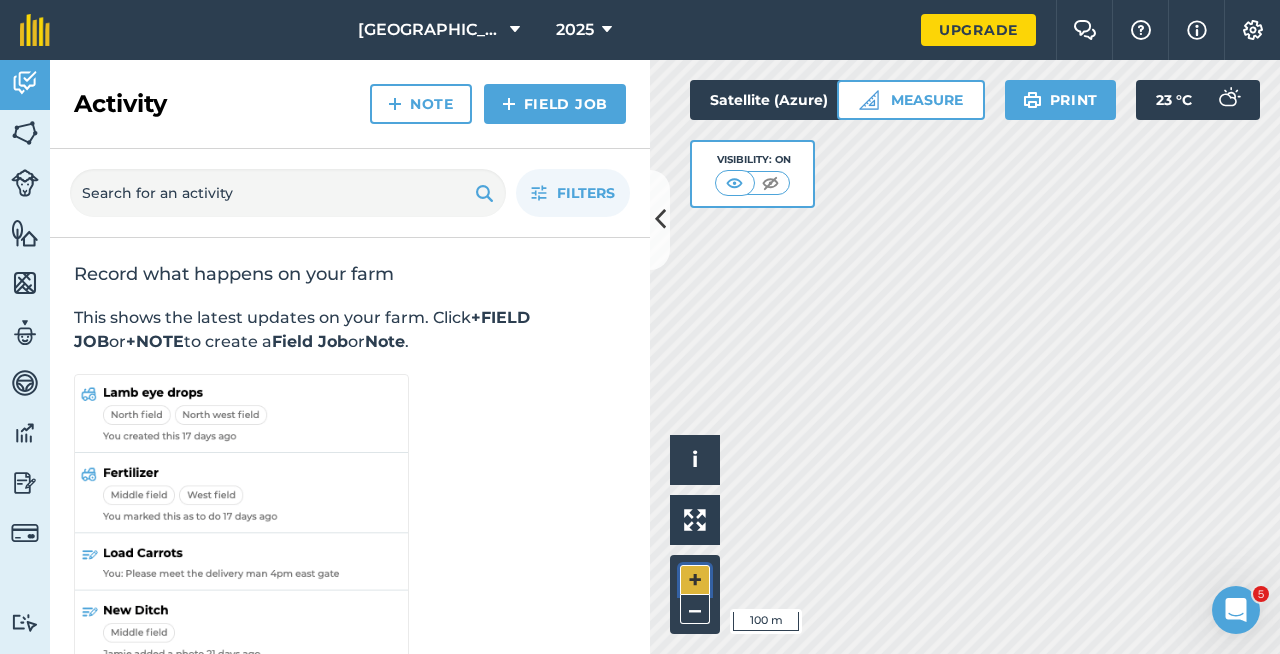 click on "+" at bounding box center [695, 580] 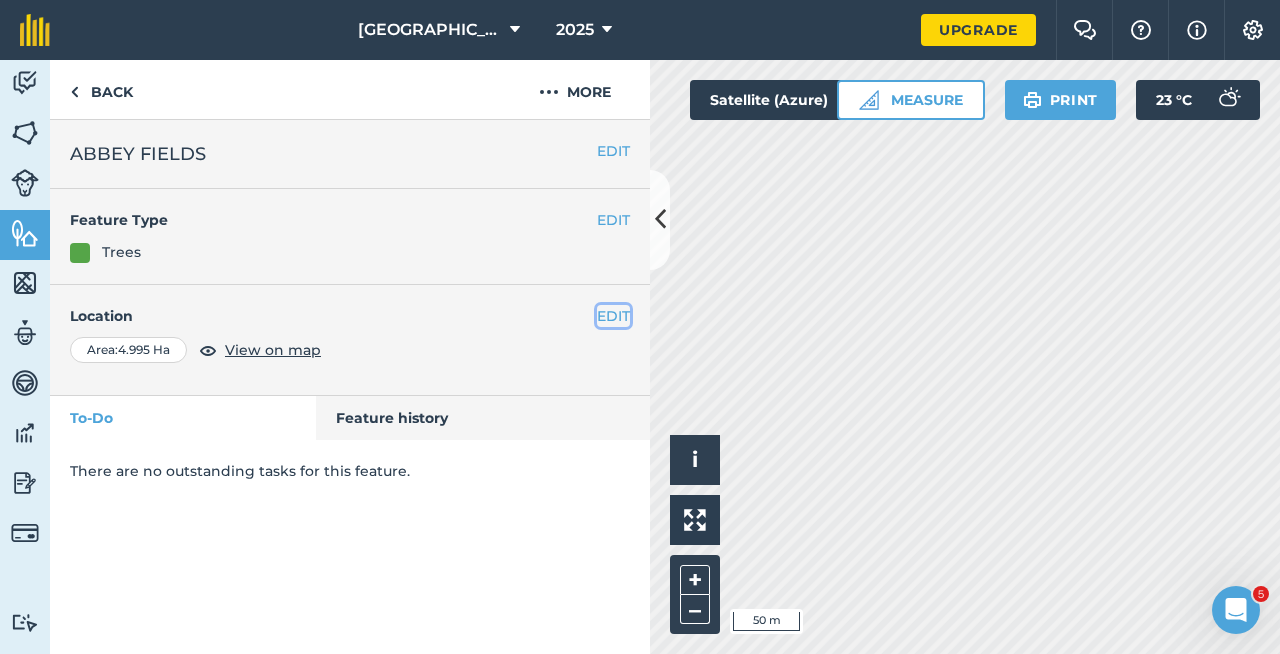 click on "EDIT" at bounding box center (613, 316) 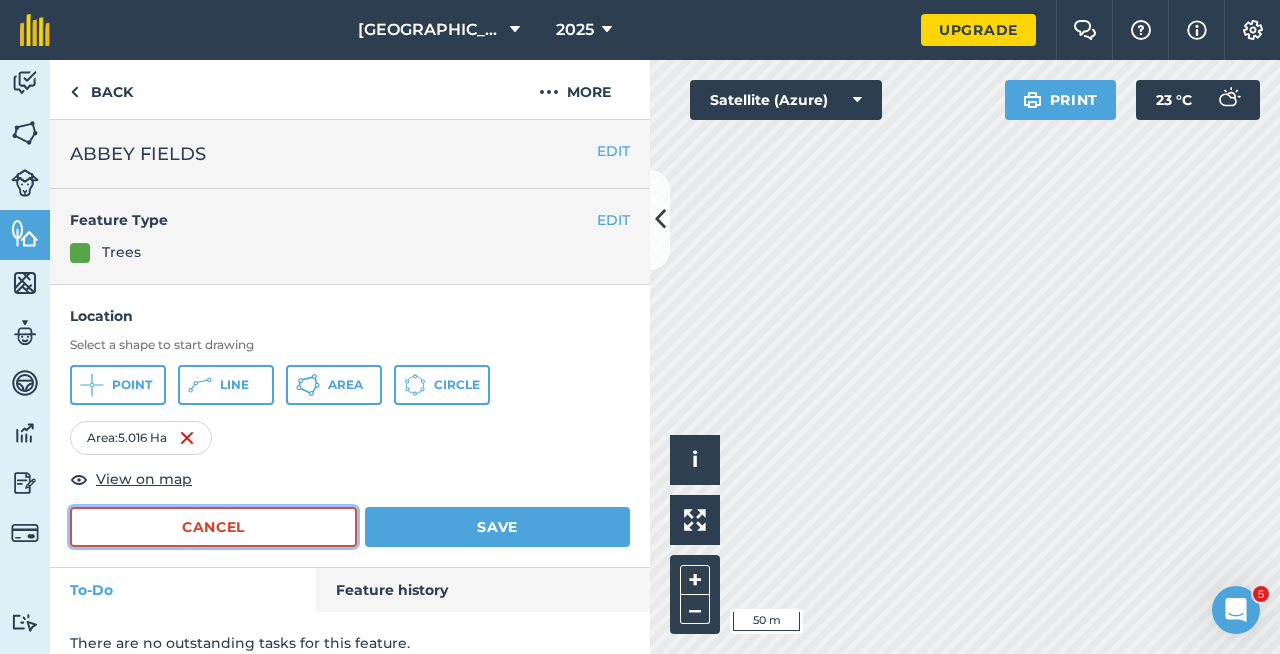 click on "Cancel" at bounding box center [213, 527] 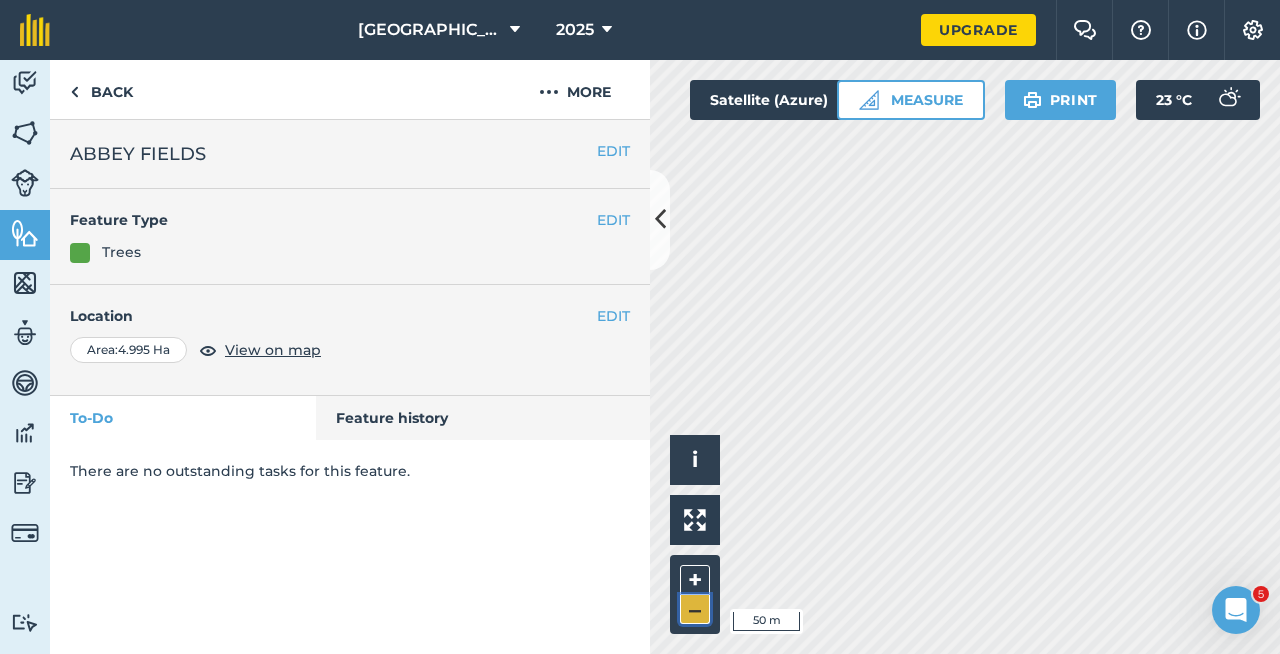click on "–" at bounding box center (695, 609) 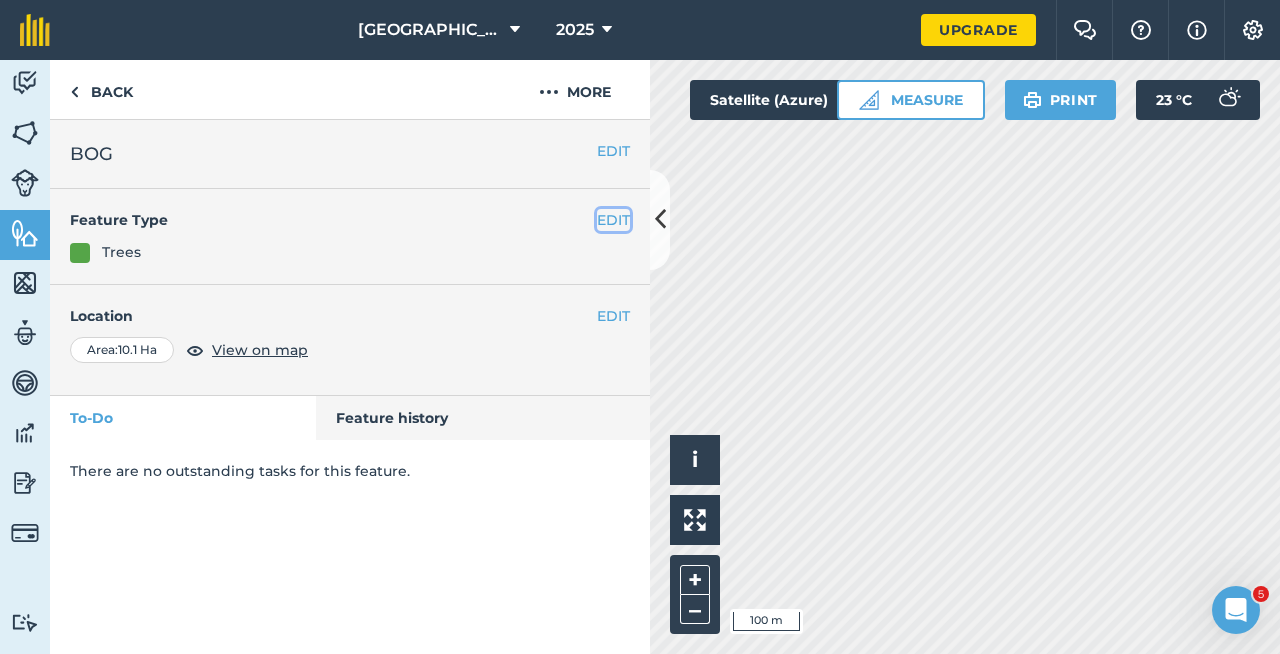 click on "EDIT" at bounding box center [613, 220] 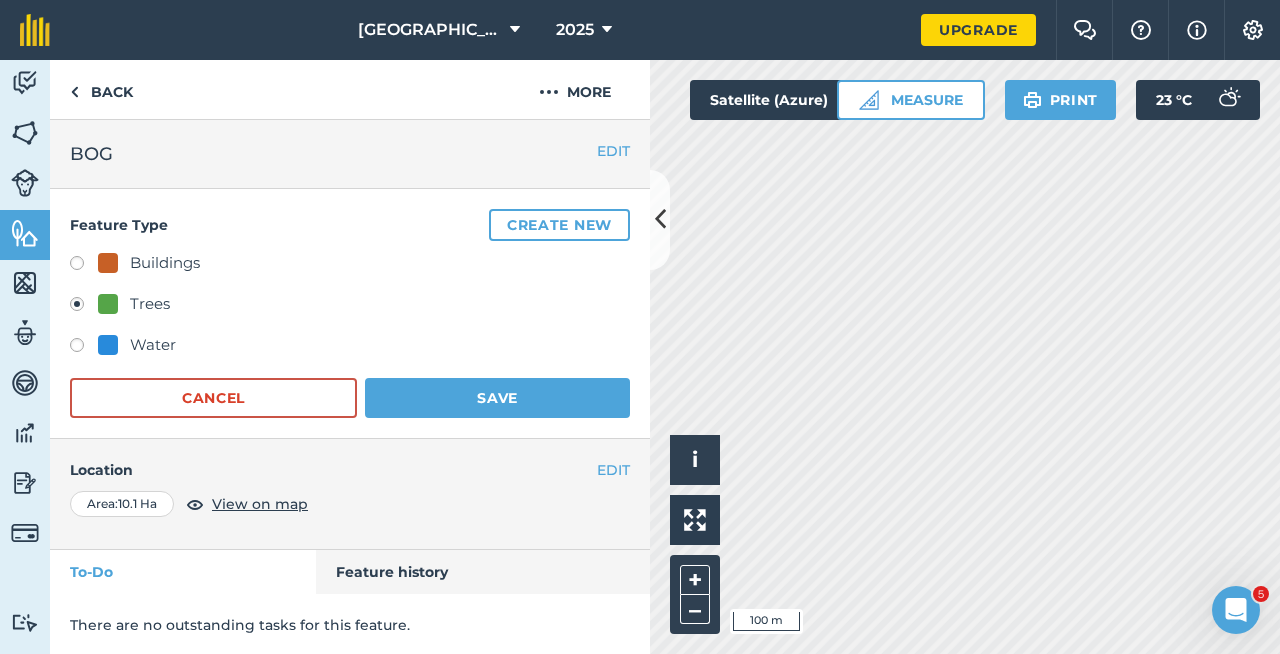 click at bounding box center [84, 348] 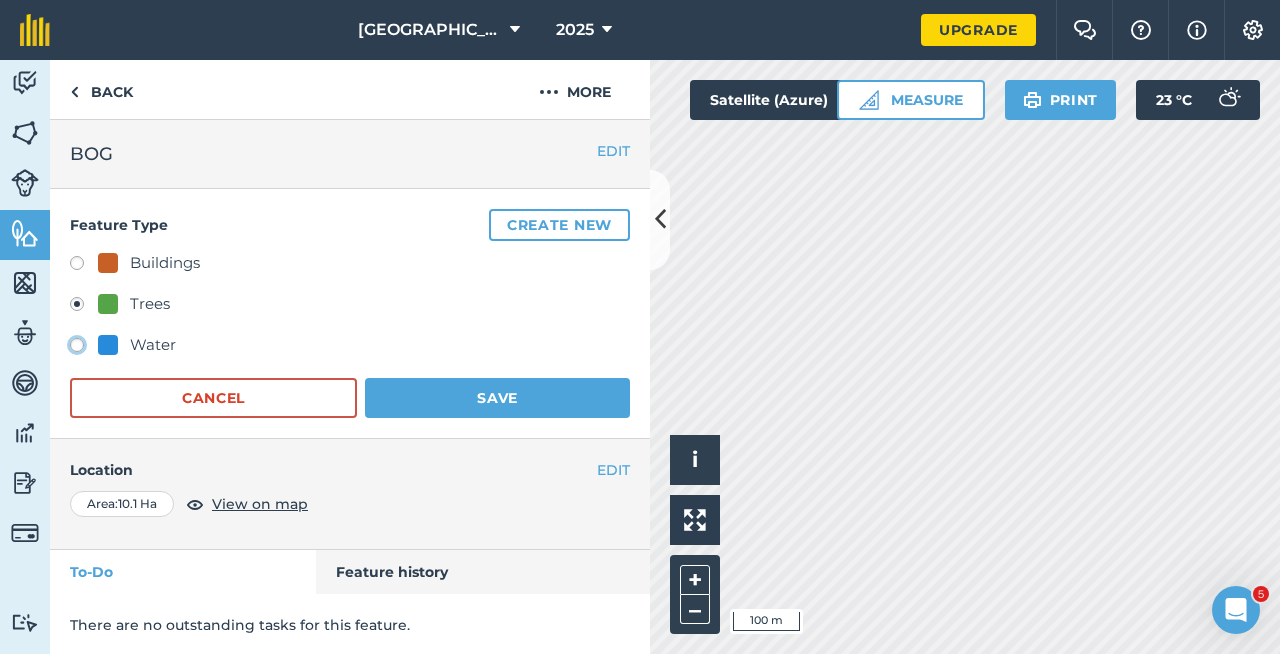 click on "Water" at bounding box center [-9923, 344] 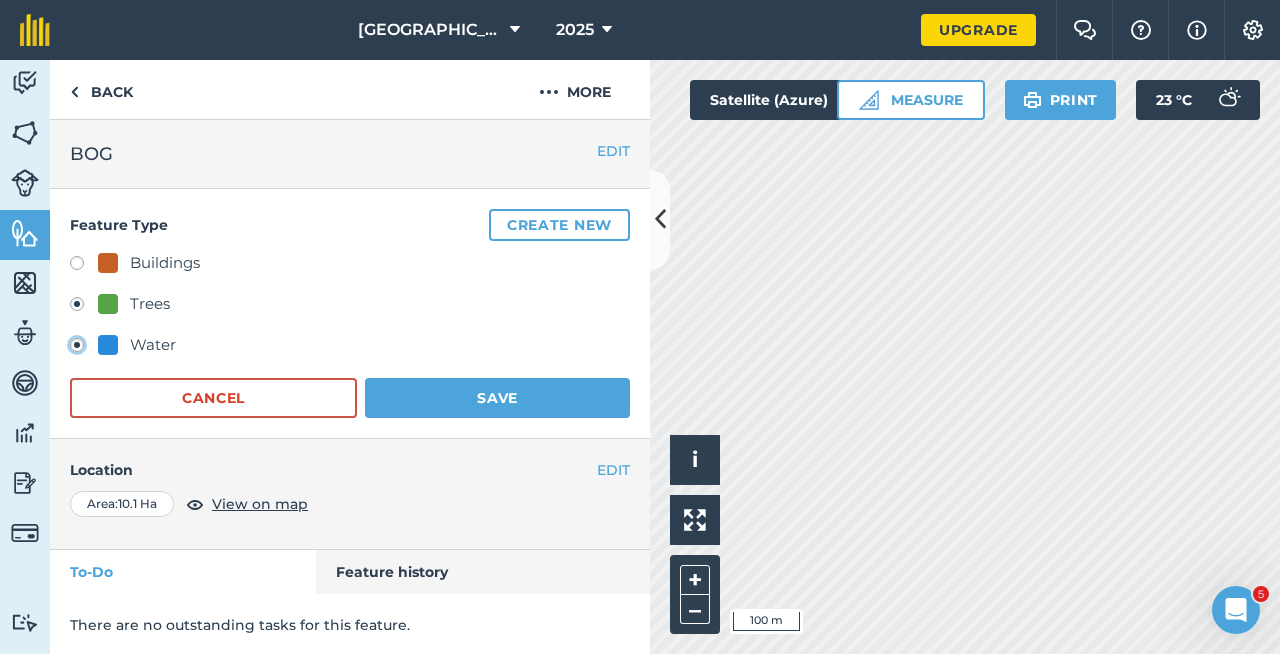 radio on "true" 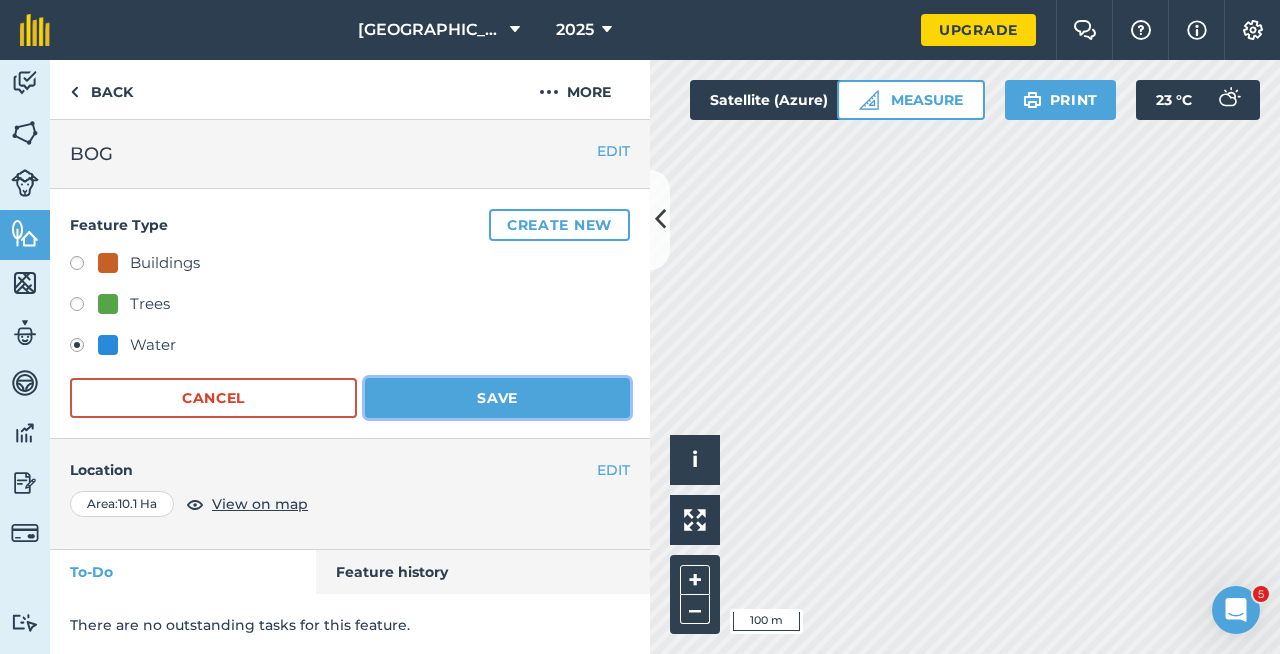 click on "Save" at bounding box center (497, 398) 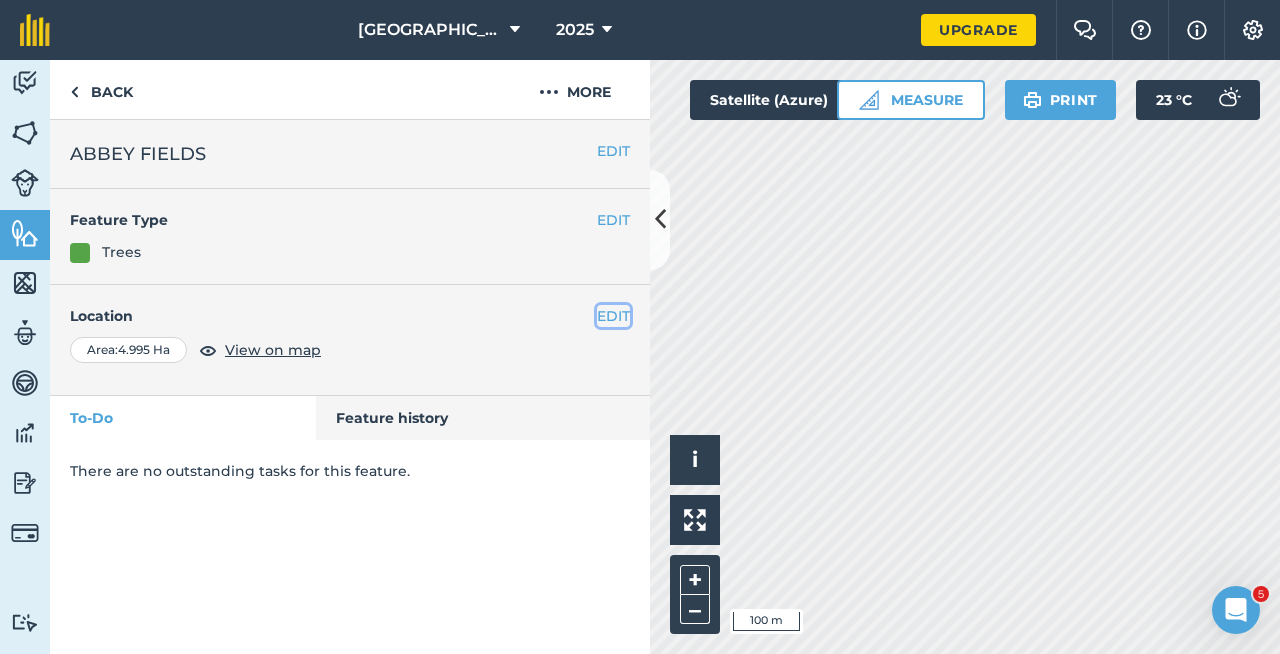 click on "EDIT" at bounding box center (613, 316) 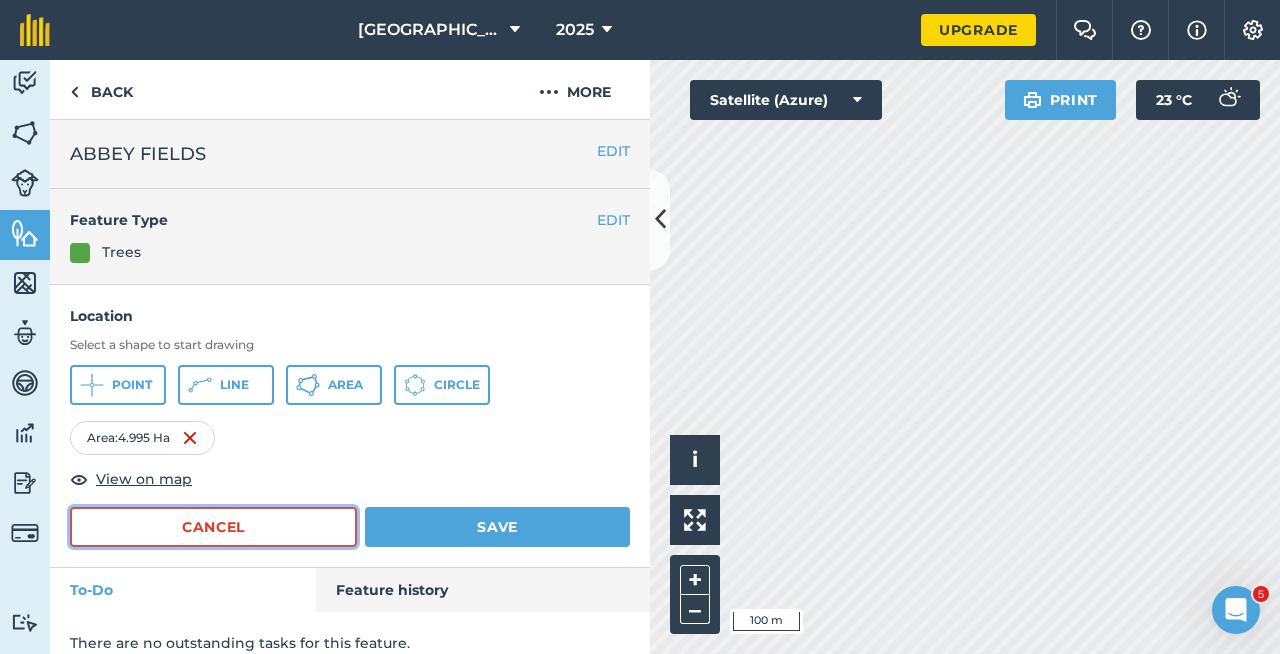 click on "Cancel" at bounding box center [213, 527] 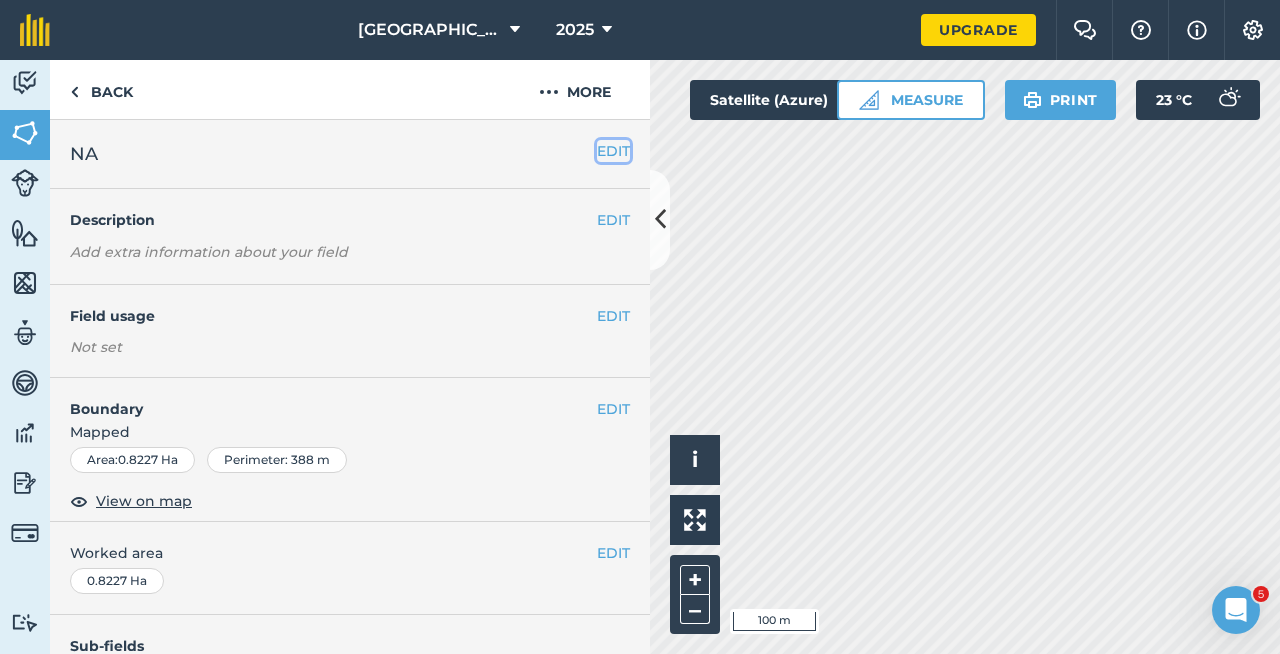 click on "EDIT" at bounding box center (613, 151) 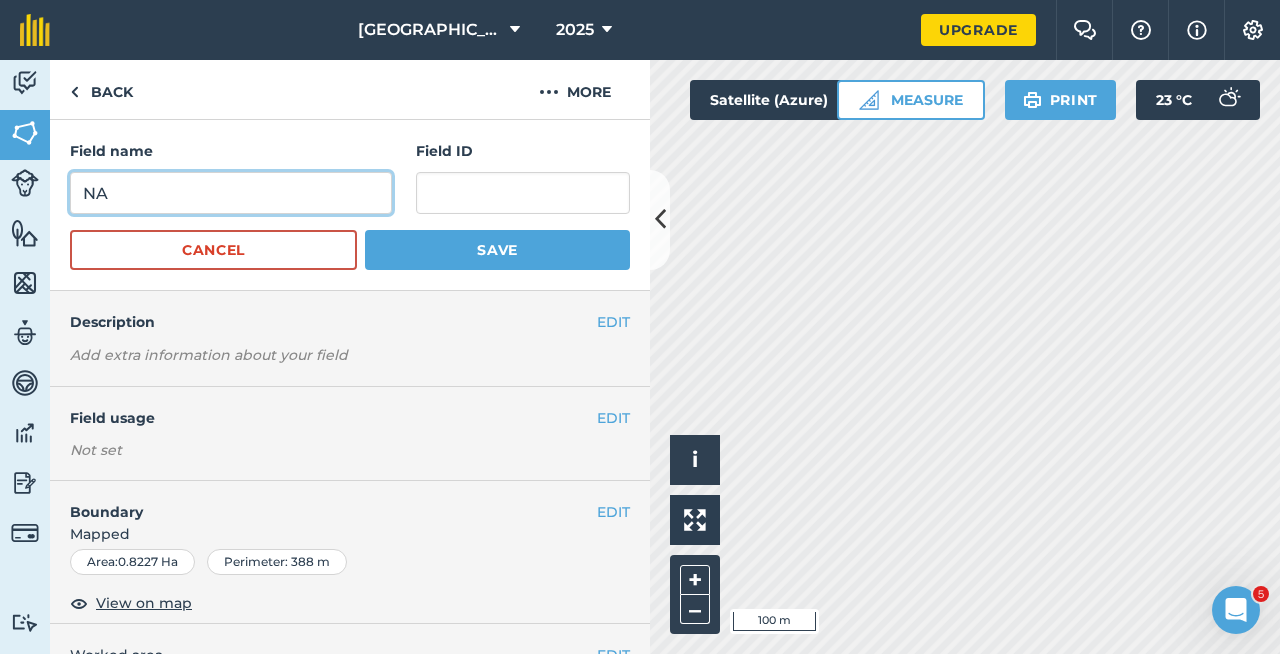 click on "NA" at bounding box center (231, 193) 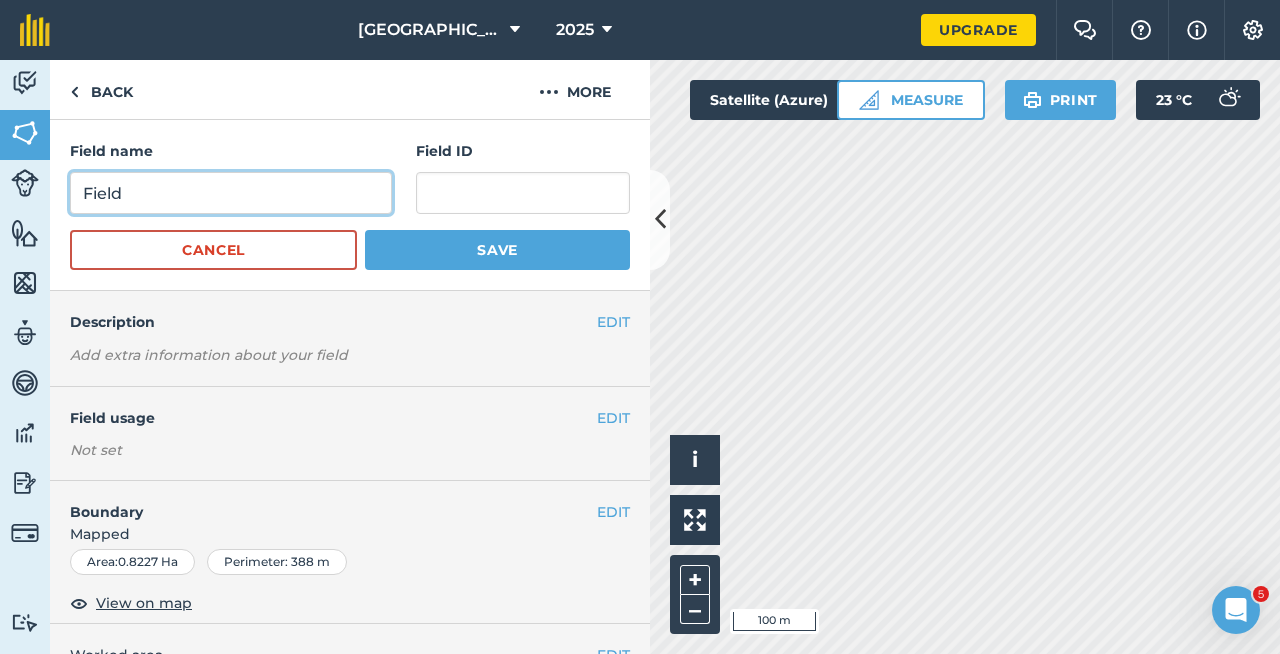 type on "Field" 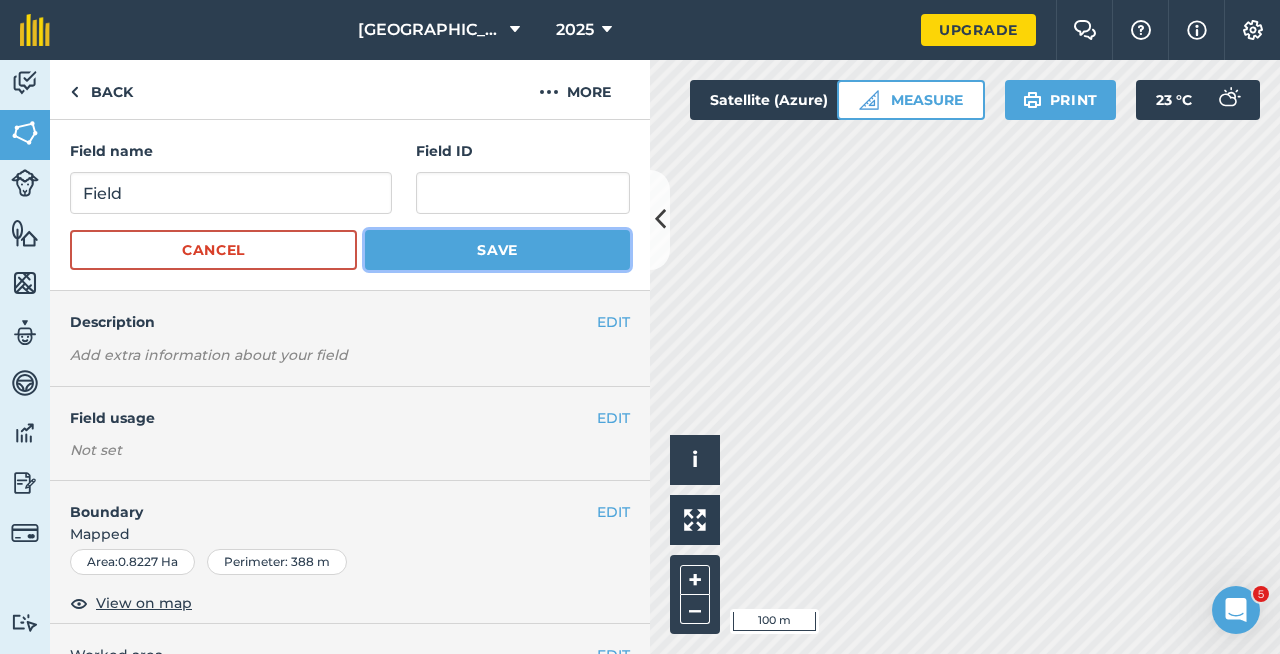click on "Save" at bounding box center (497, 250) 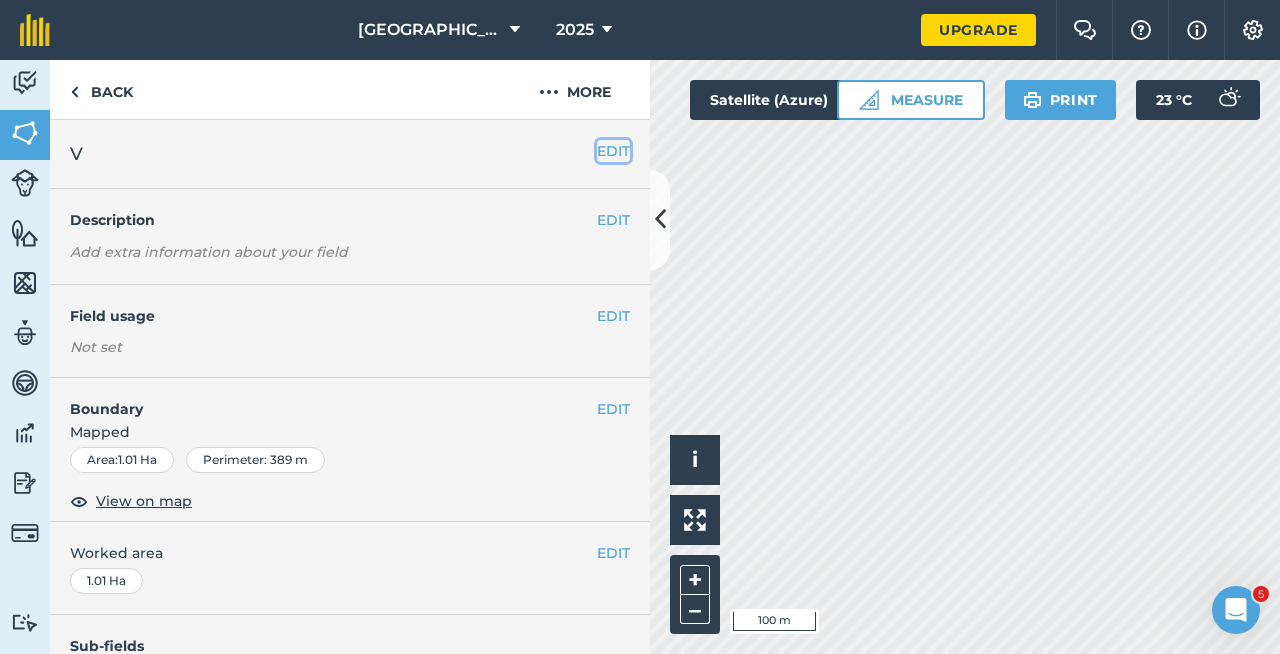 click on "EDIT" at bounding box center [613, 151] 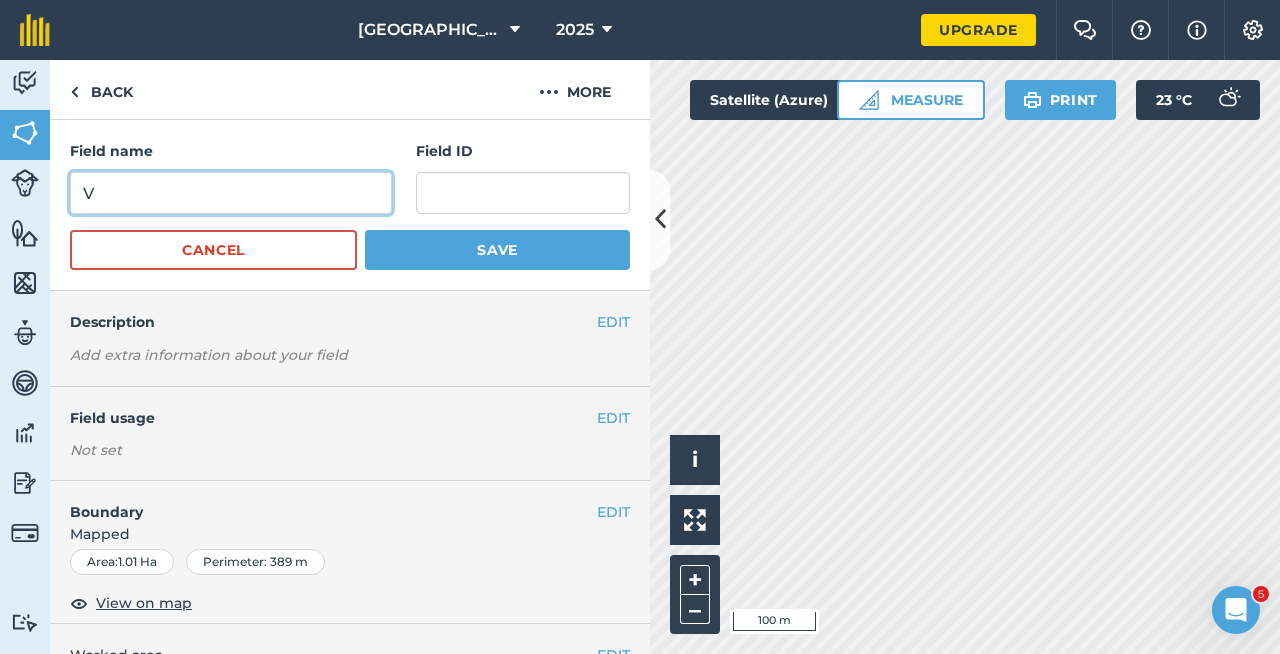 click on "V" at bounding box center [231, 193] 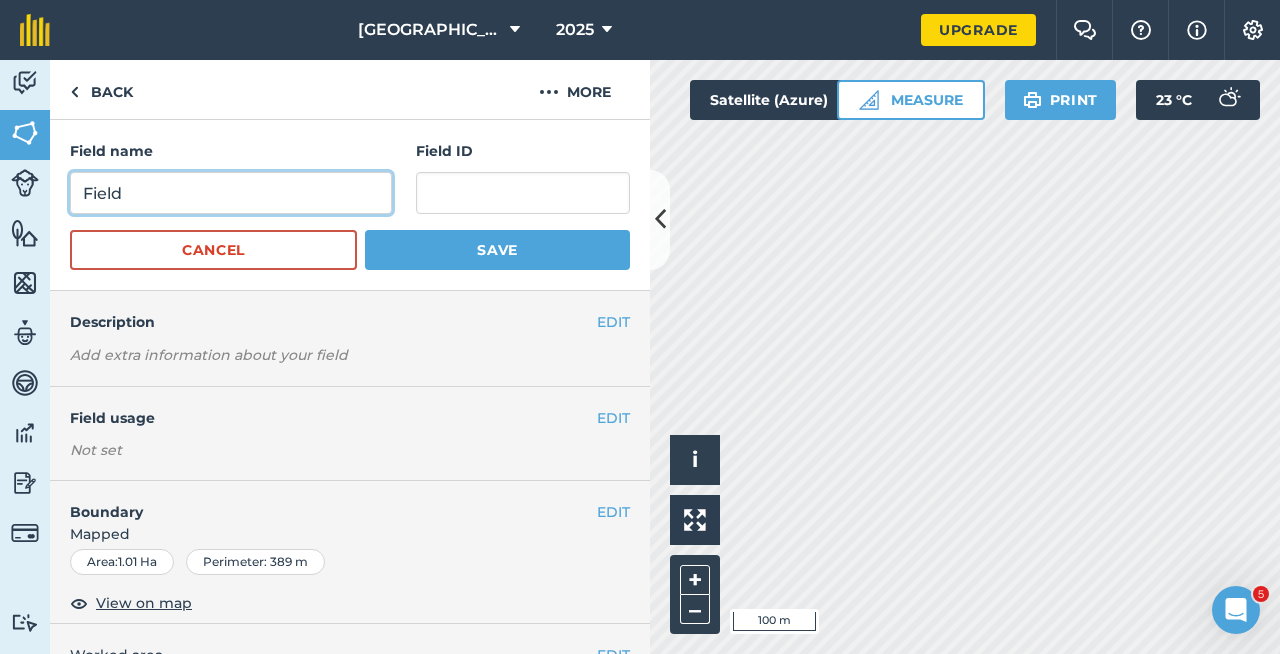 type on "Field" 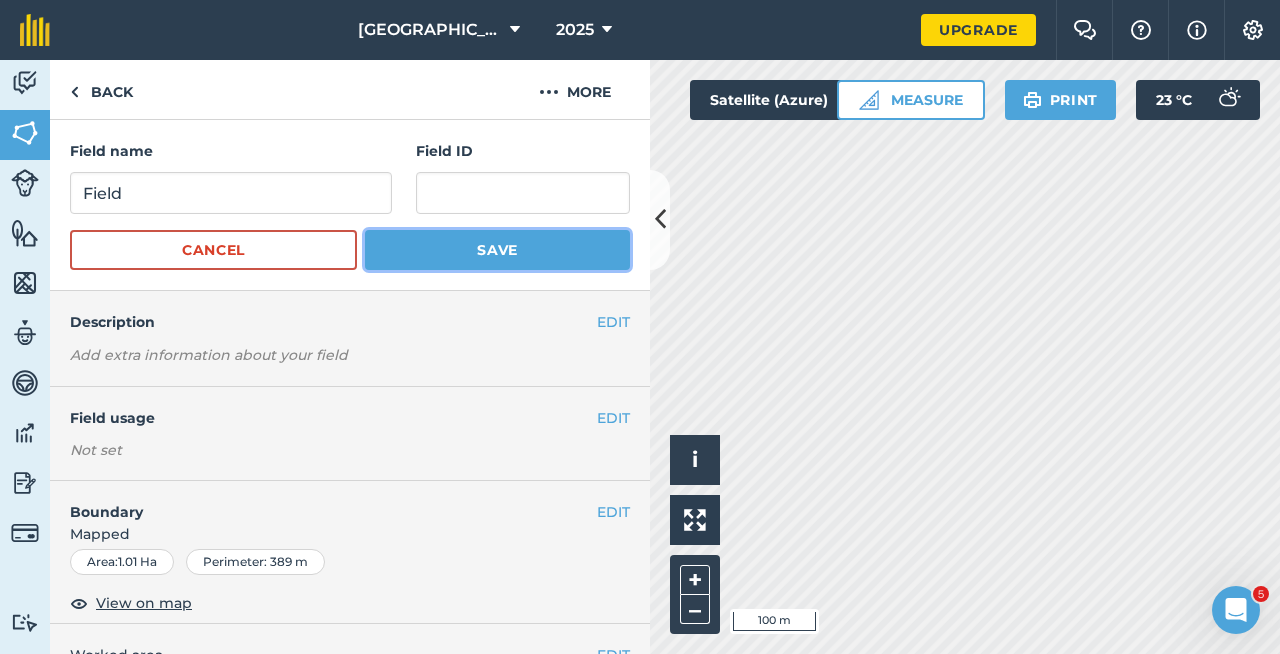 click on "Save" at bounding box center [497, 250] 